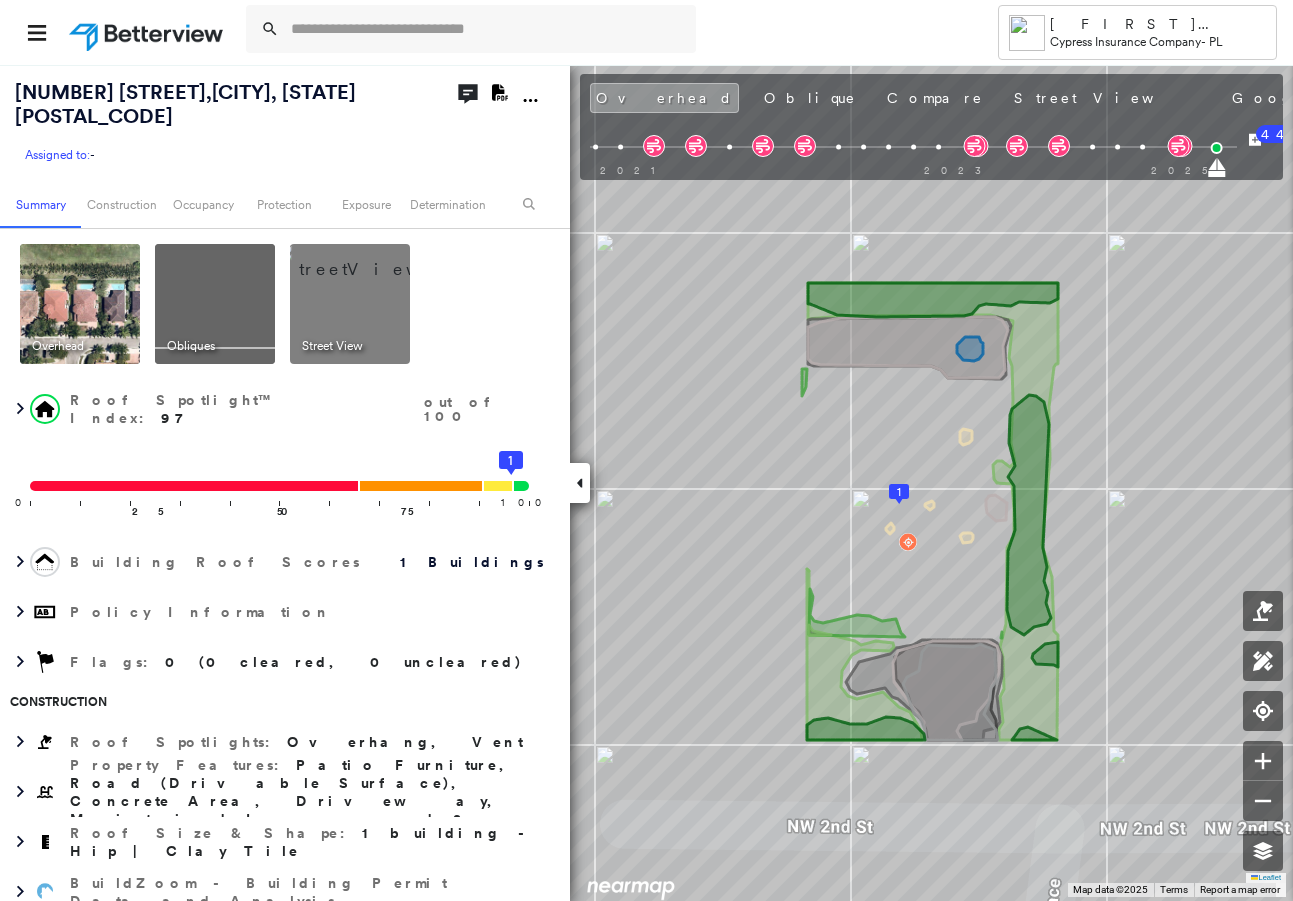 scroll, scrollTop: 0, scrollLeft: 0, axis: both 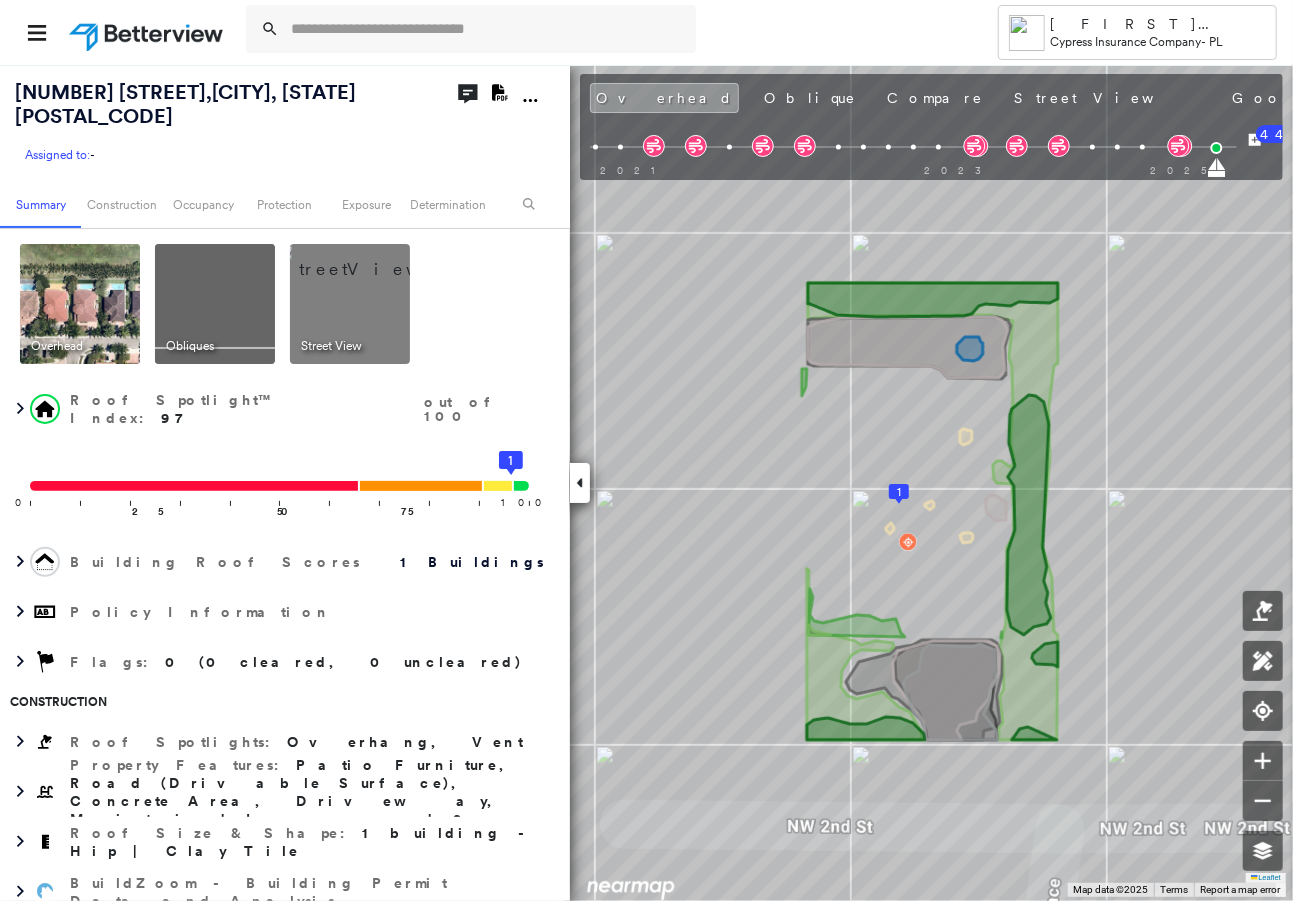paste on "**********" 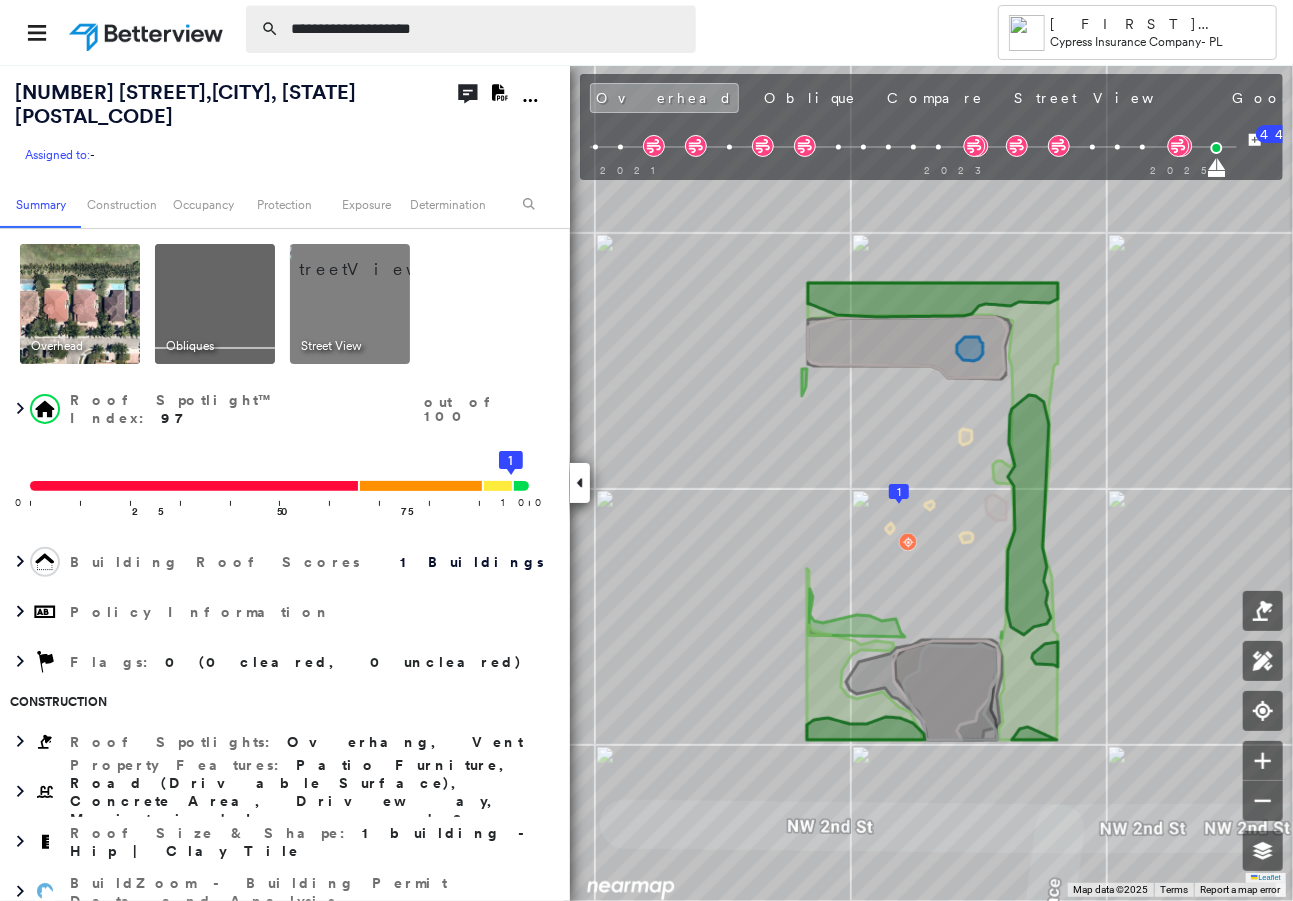 click on "**********" at bounding box center [487, 29] 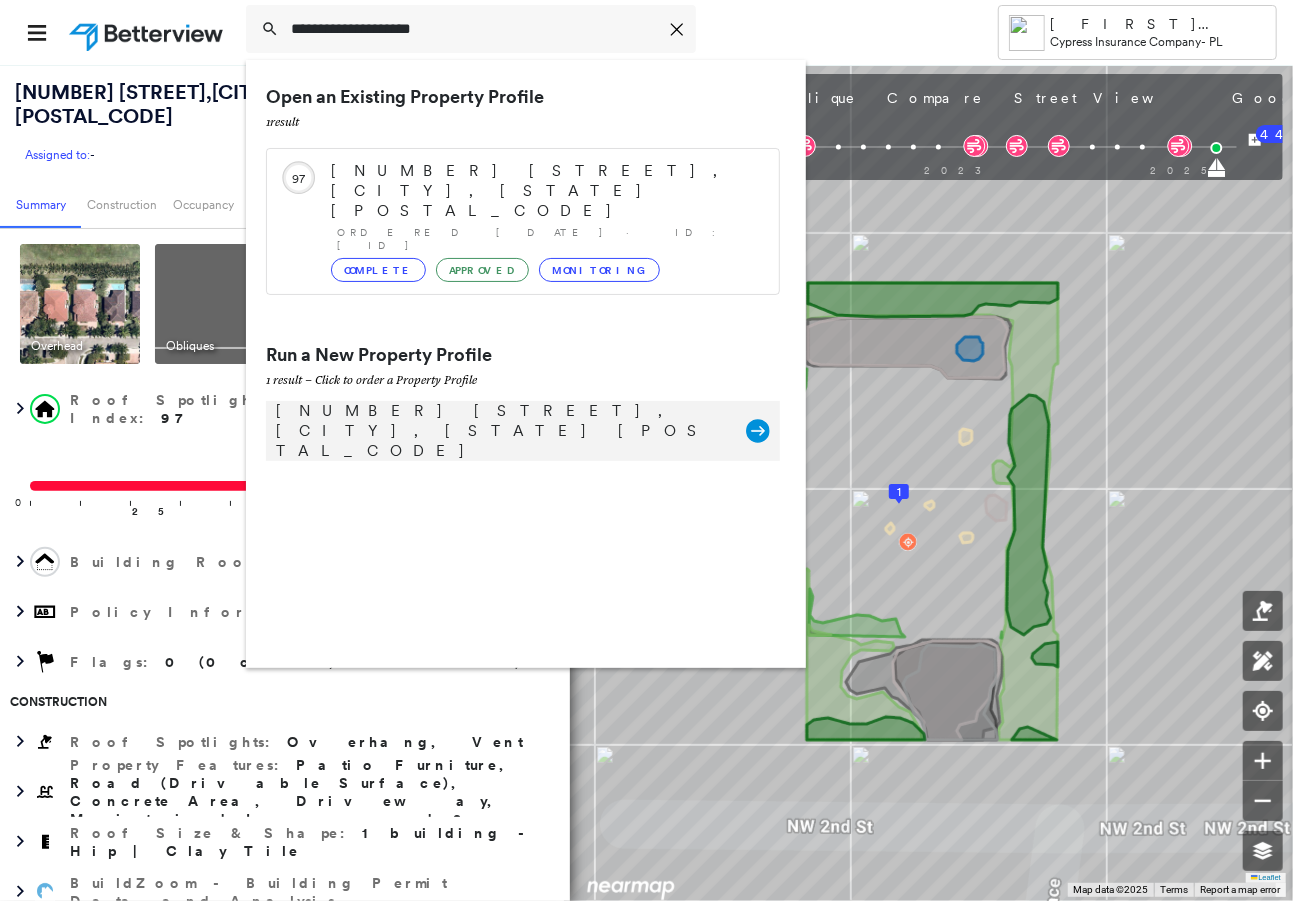 type on "**********" 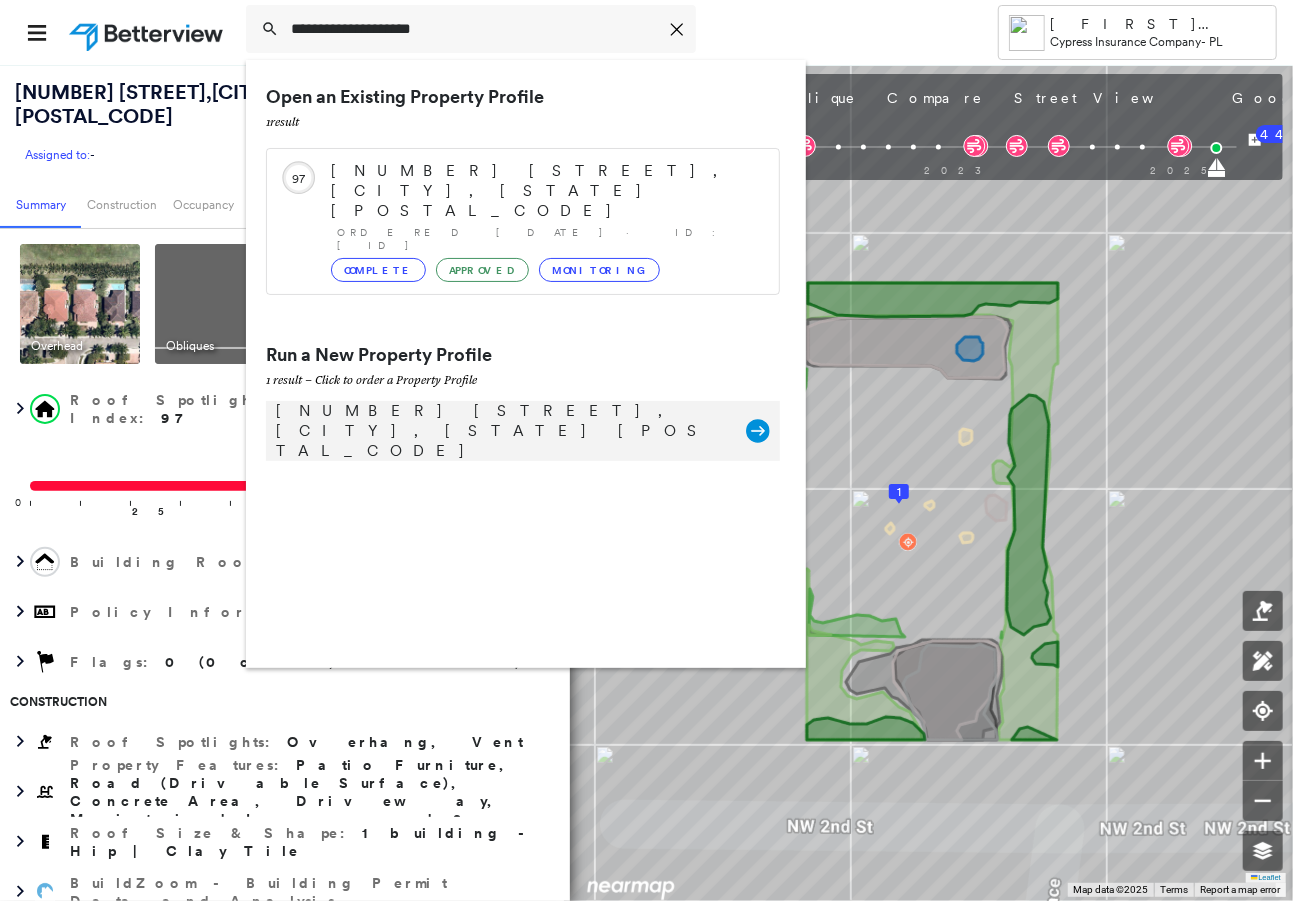 click 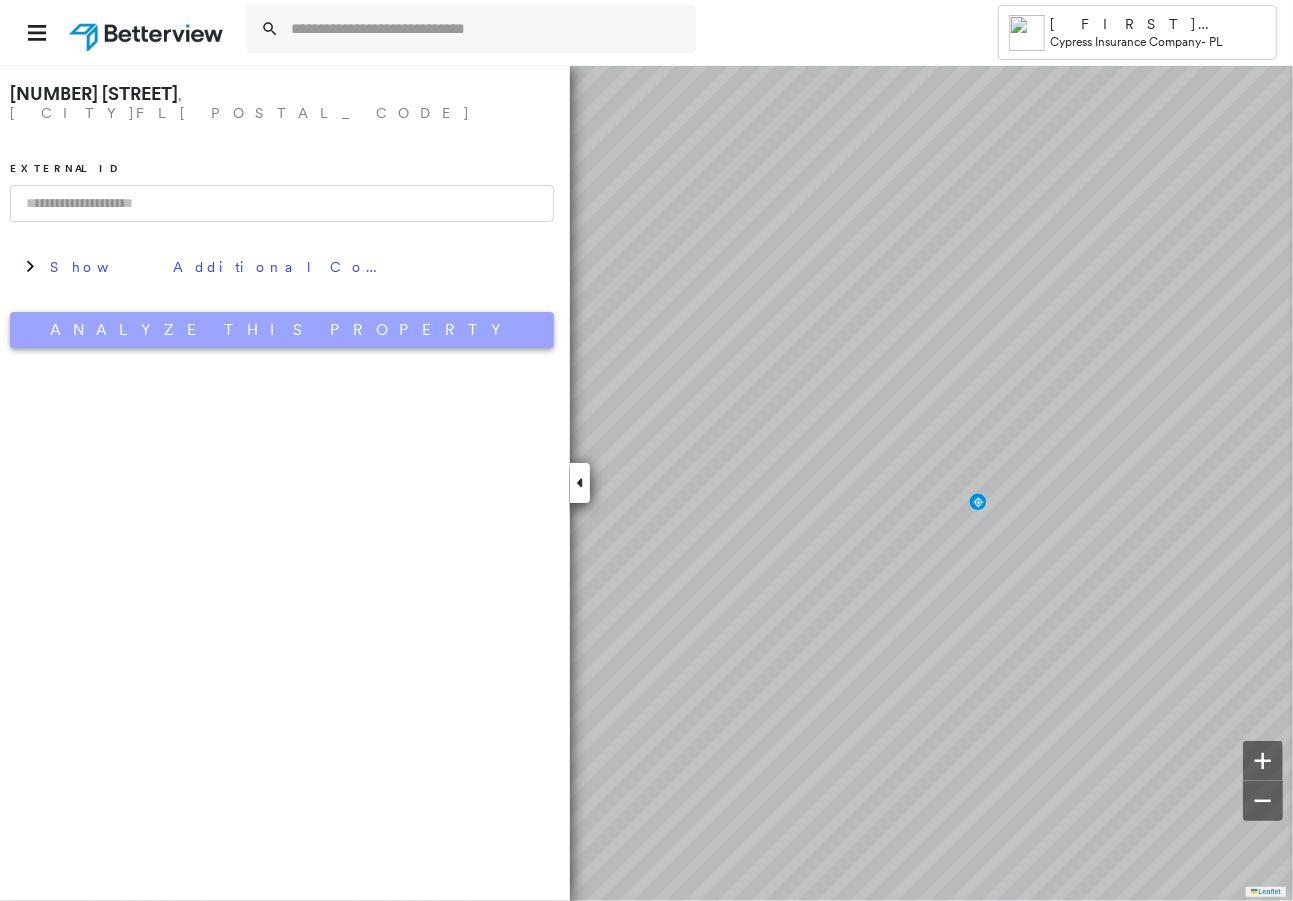 click on "Analyze This Property" at bounding box center [282, 330] 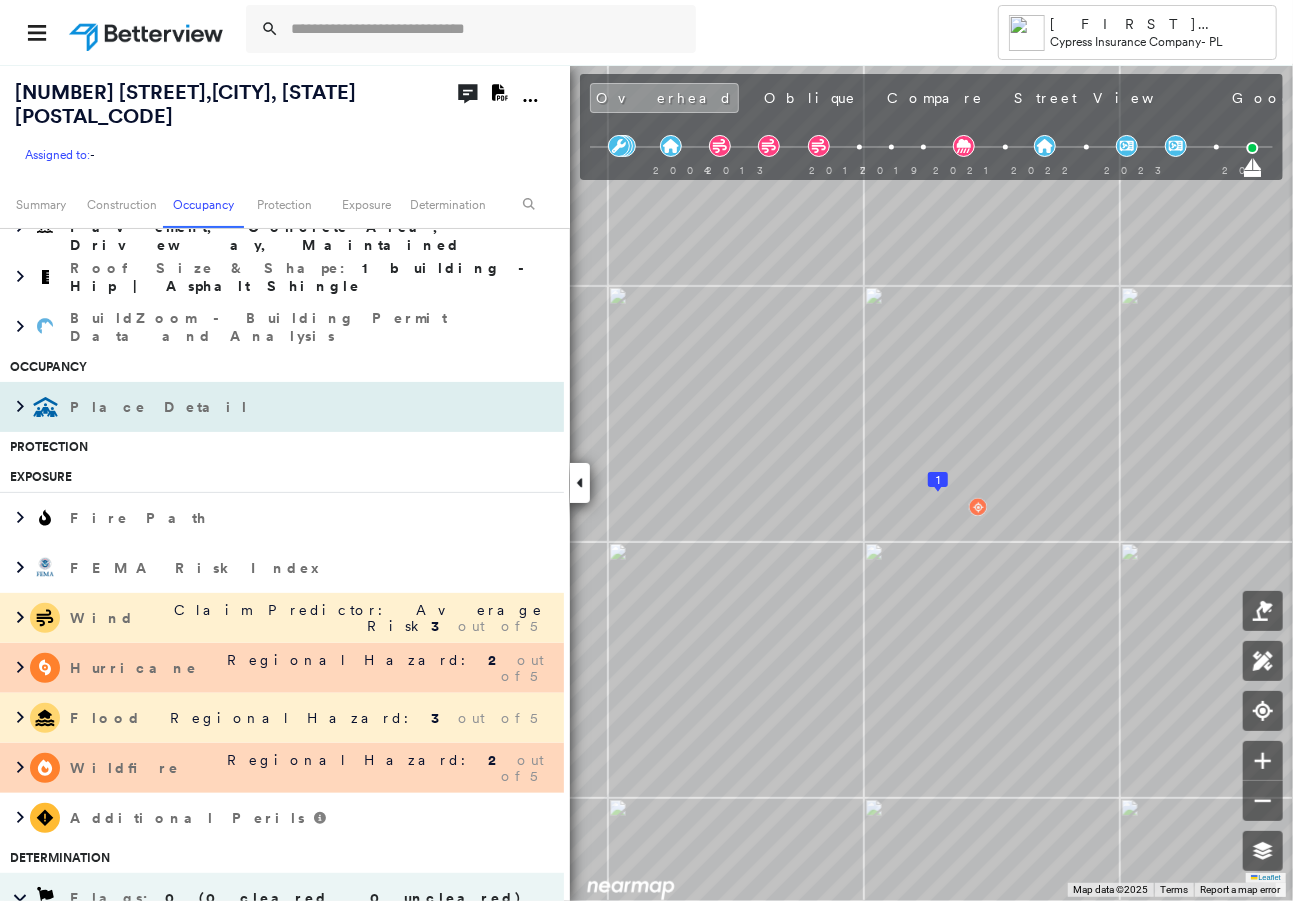 scroll, scrollTop: 555, scrollLeft: 0, axis: vertical 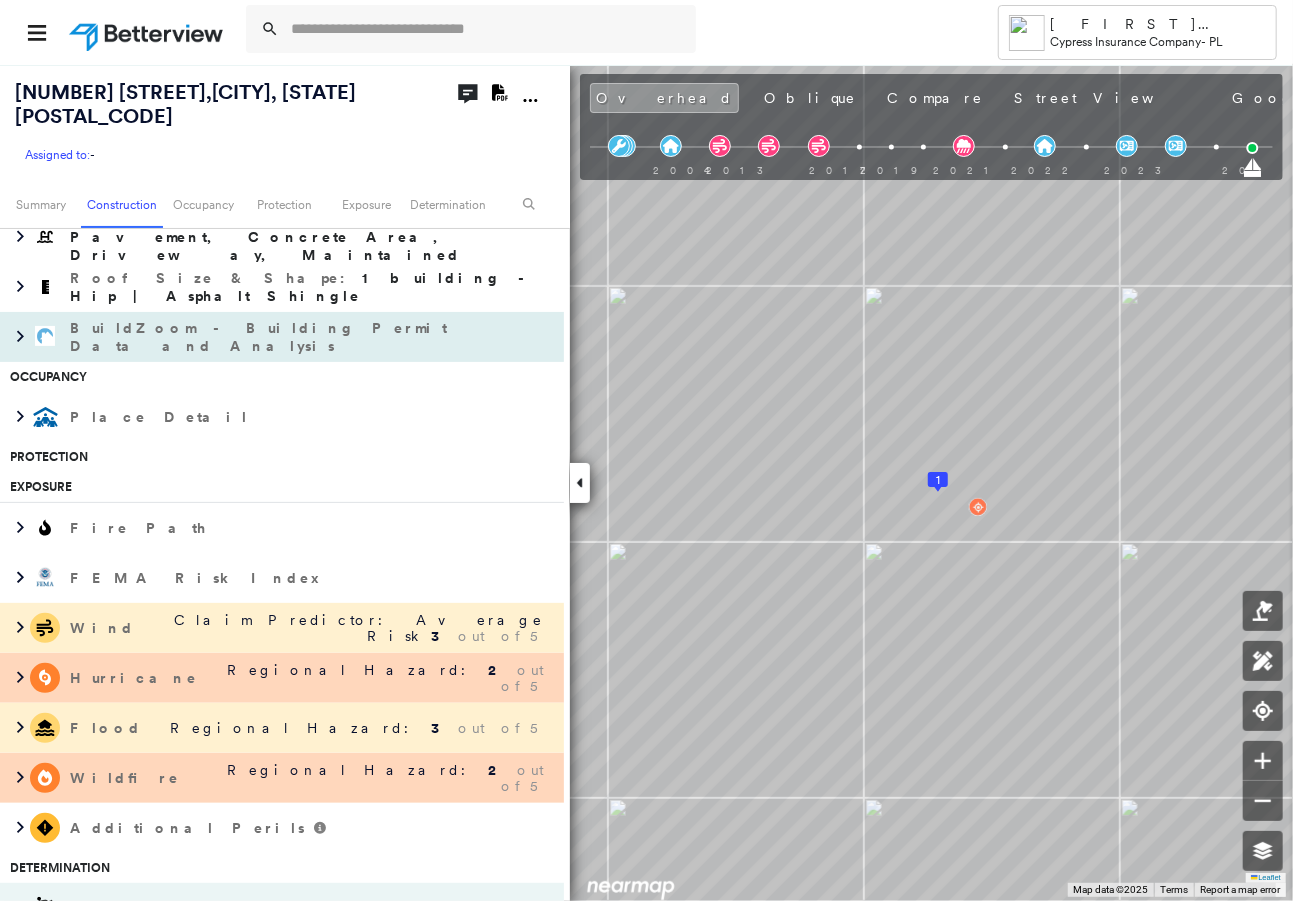 click on "BuildZoom - Building Permit Data and Analysis" at bounding box center (262, 337) 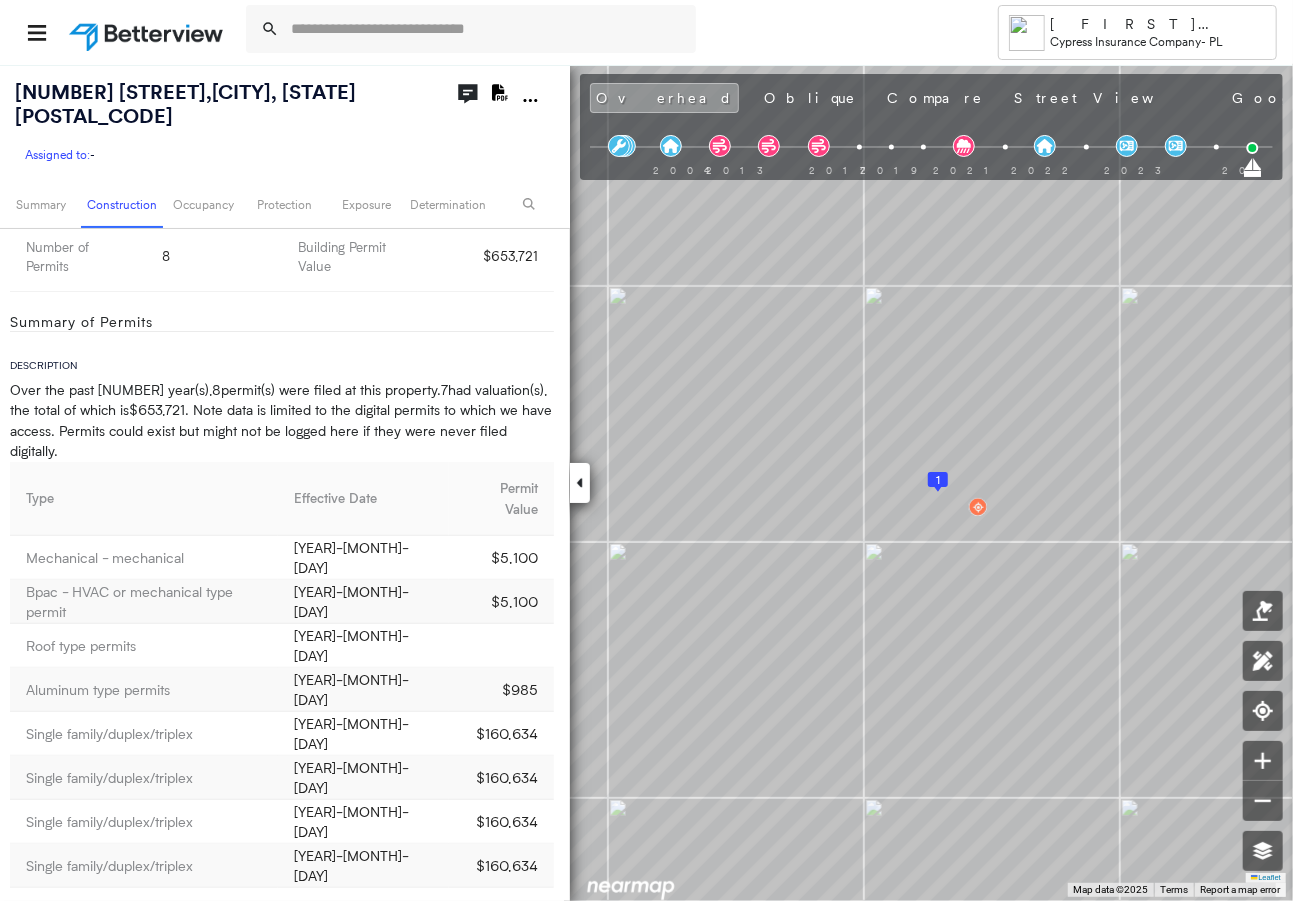 scroll, scrollTop: 888, scrollLeft: 0, axis: vertical 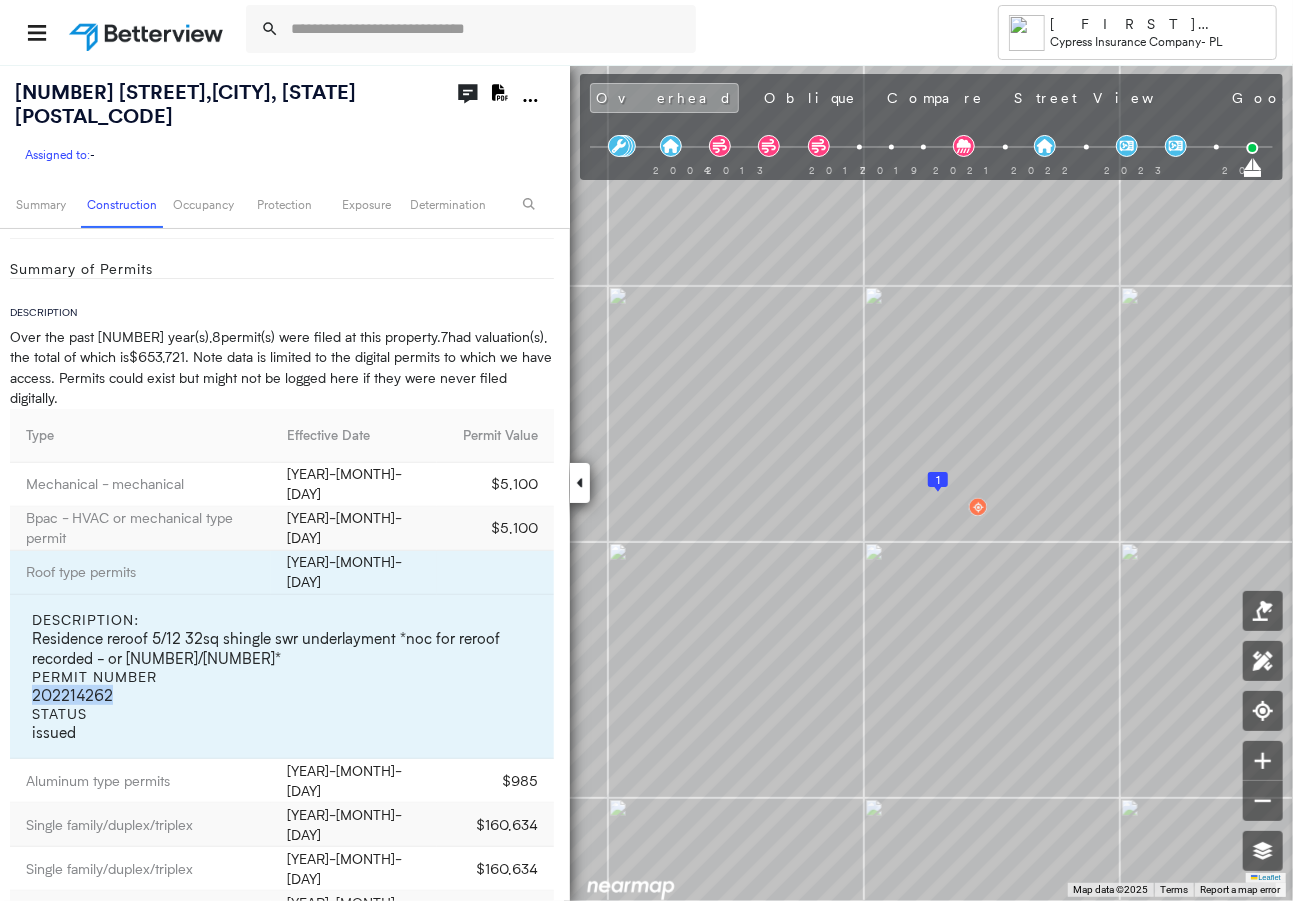drag, startPoint x: 122, startPoint y: 693, endPoint x: 13, endPoint y: 692, distance: 109.004585 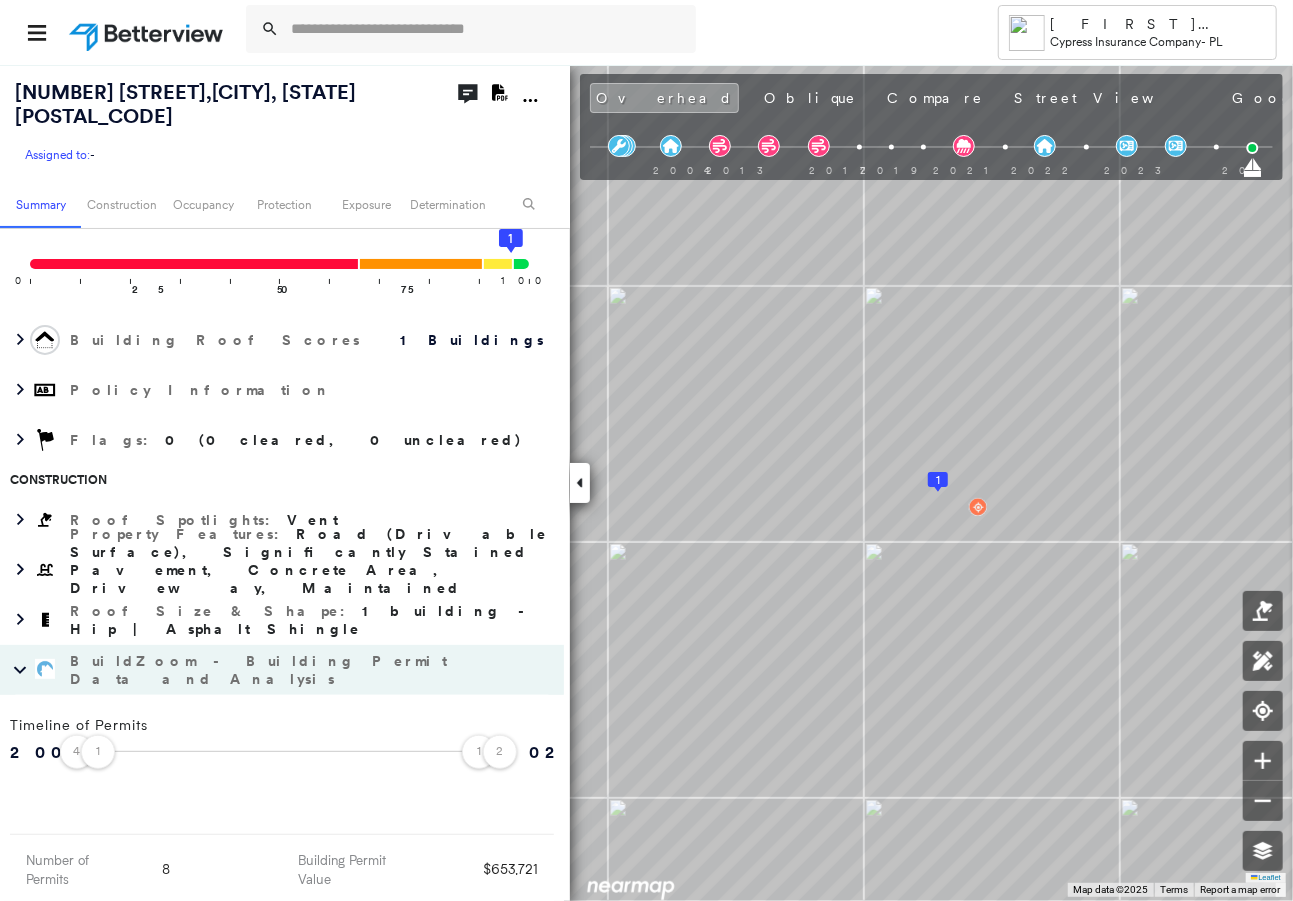 scroll, scrollTop: 0, scrollLeft: 0, axis: both 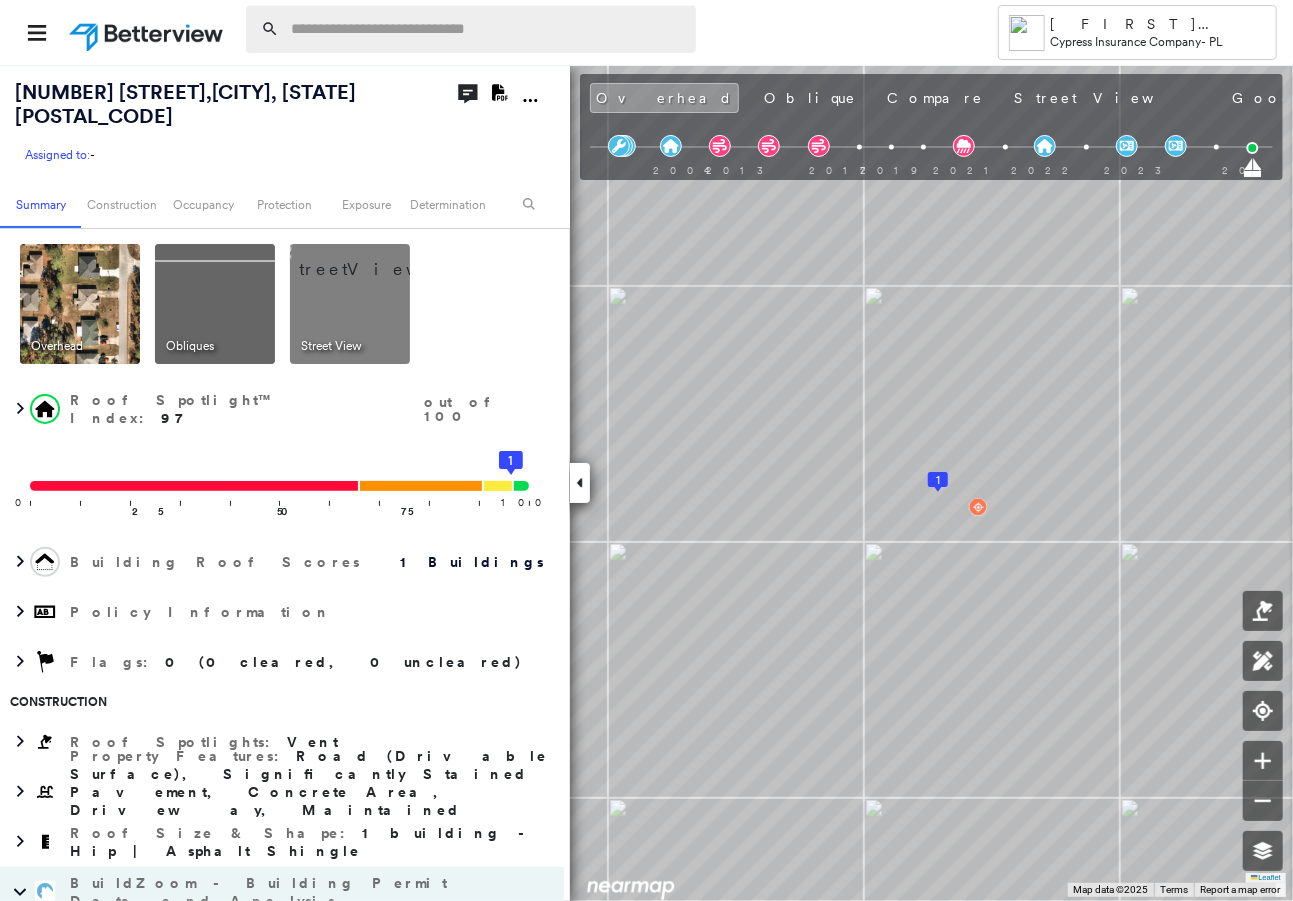 click at bounding box center [487, 29] 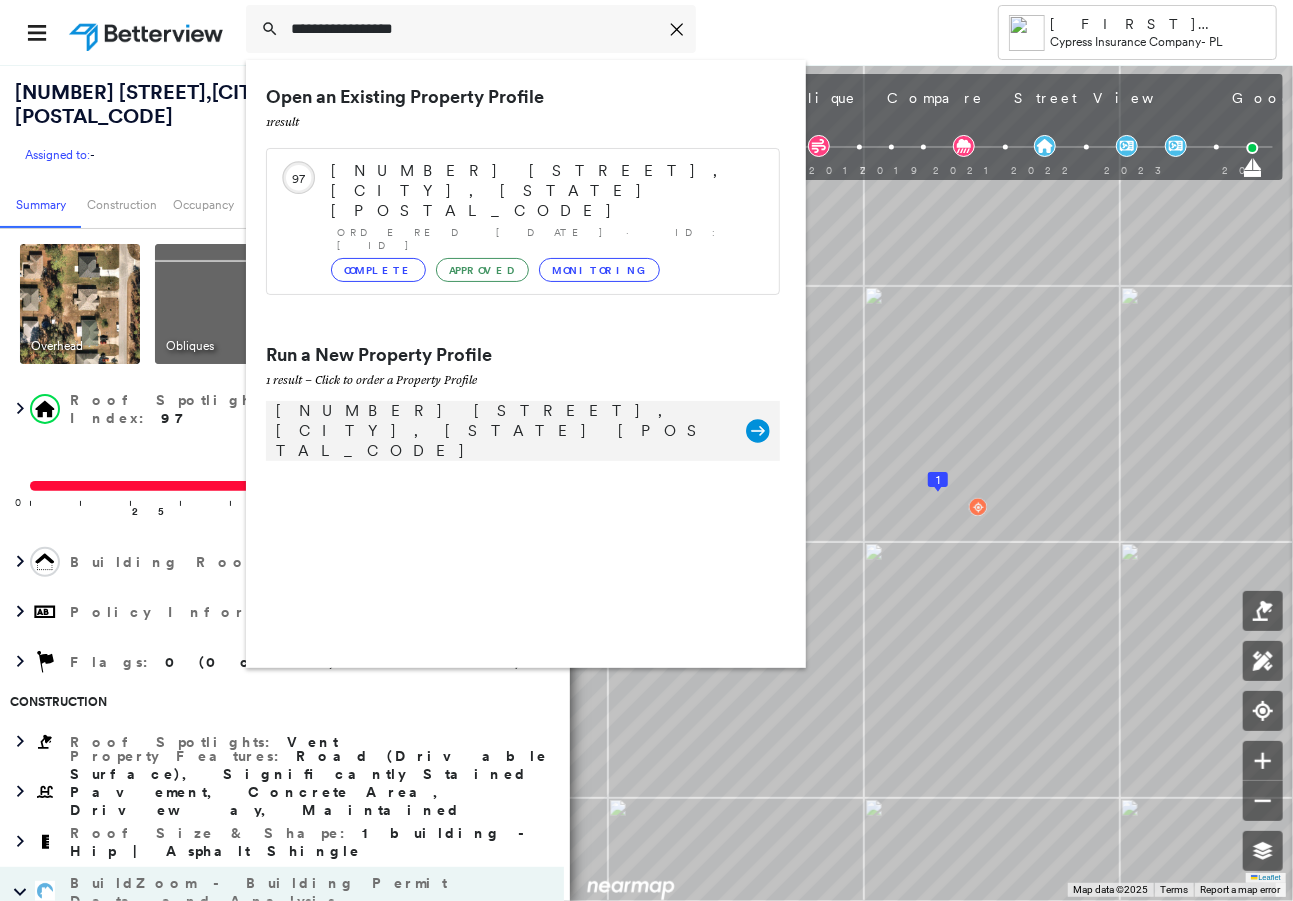 type on "**********" 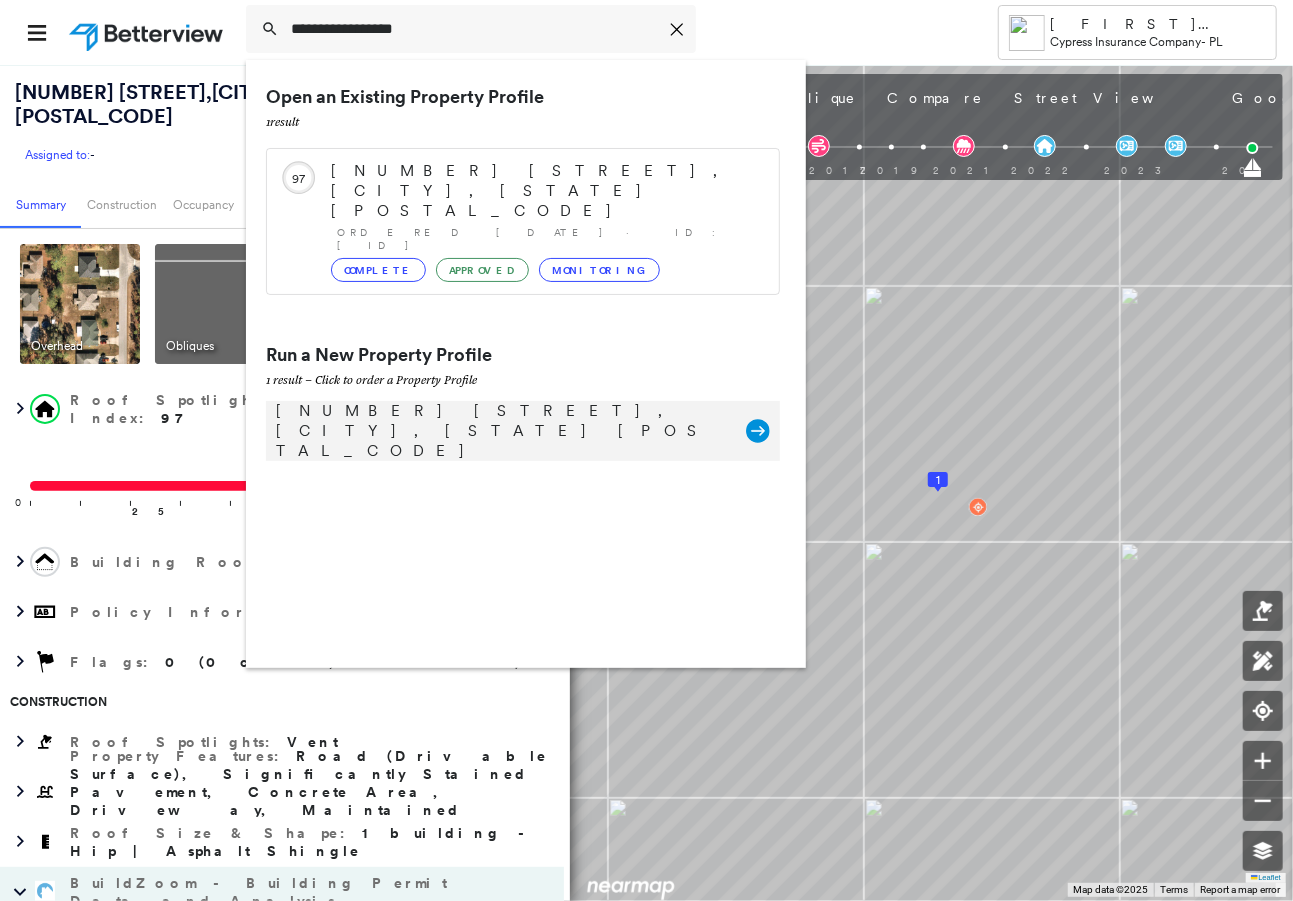 click 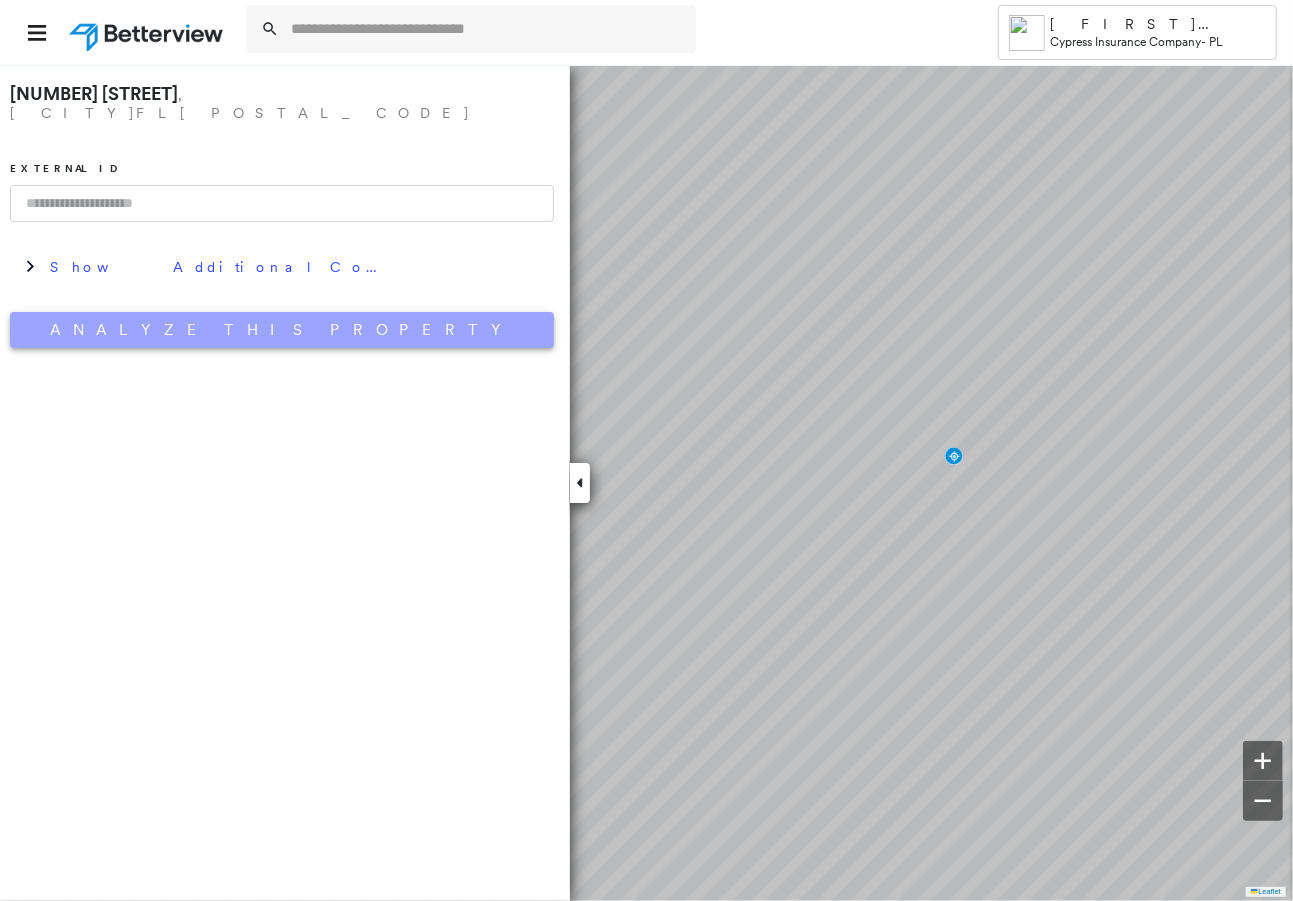 click on "Analyze This Property" at bounding box center (282, 330) 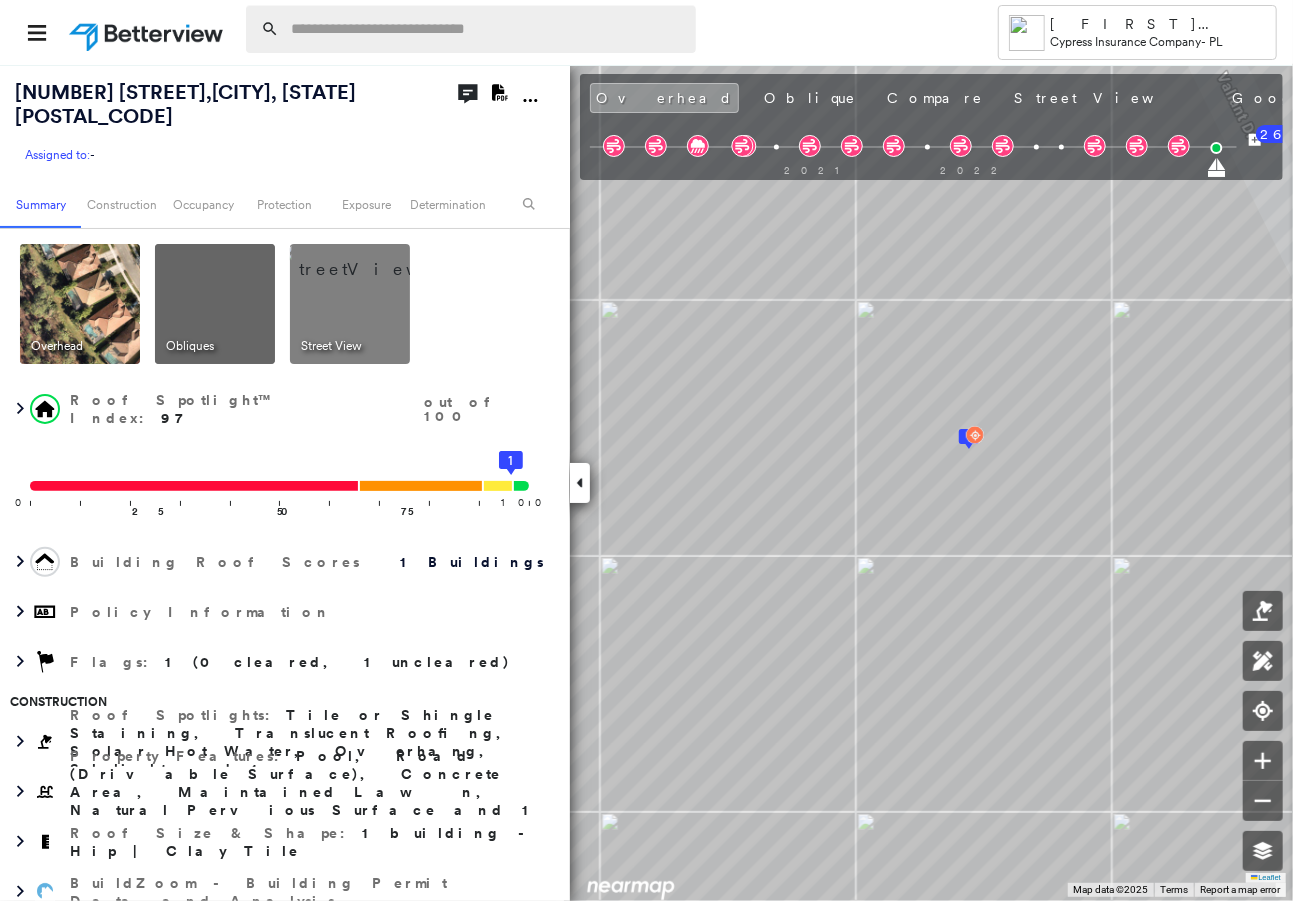 click at bounding box center [487, 29] 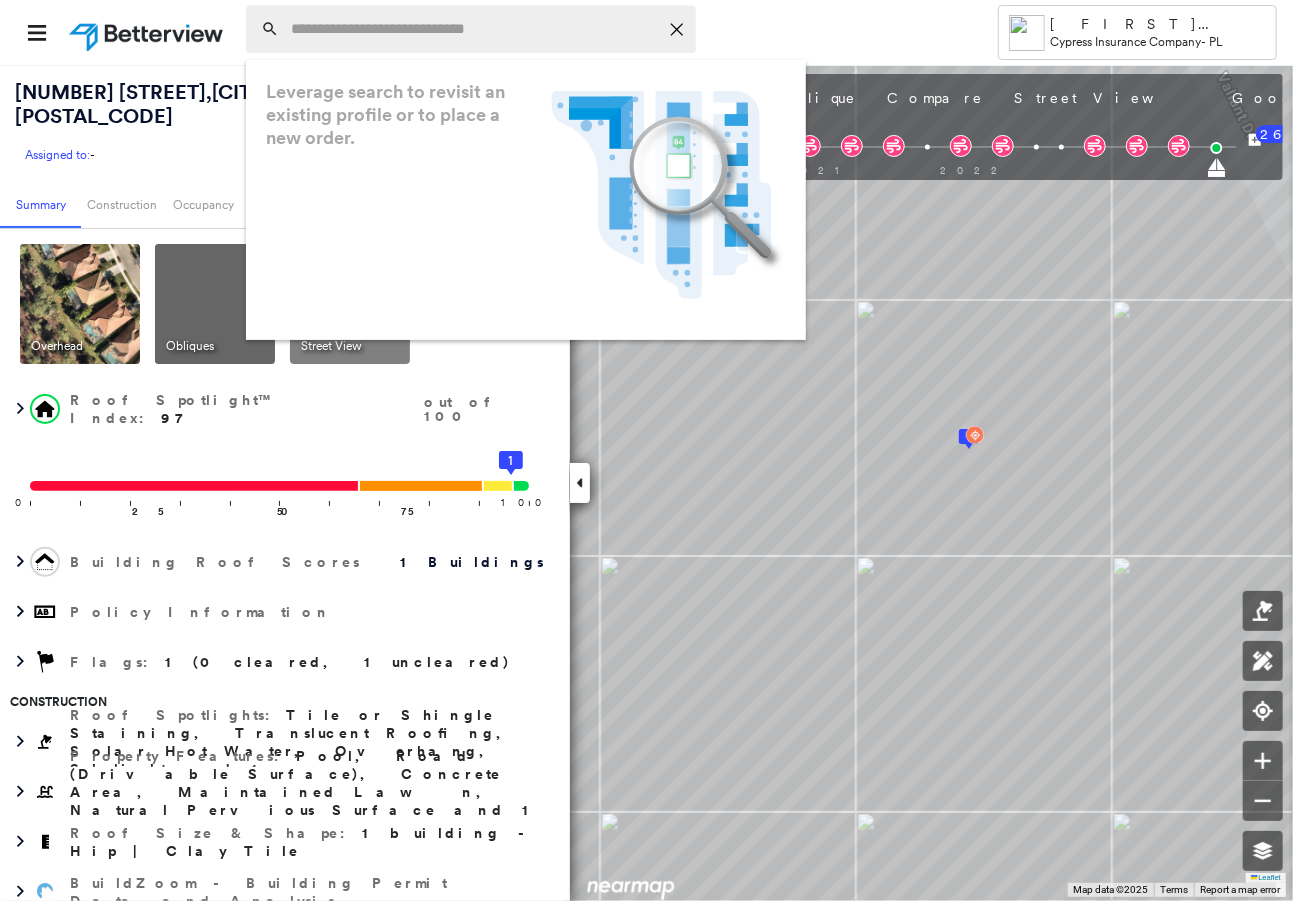 paste on "**********" 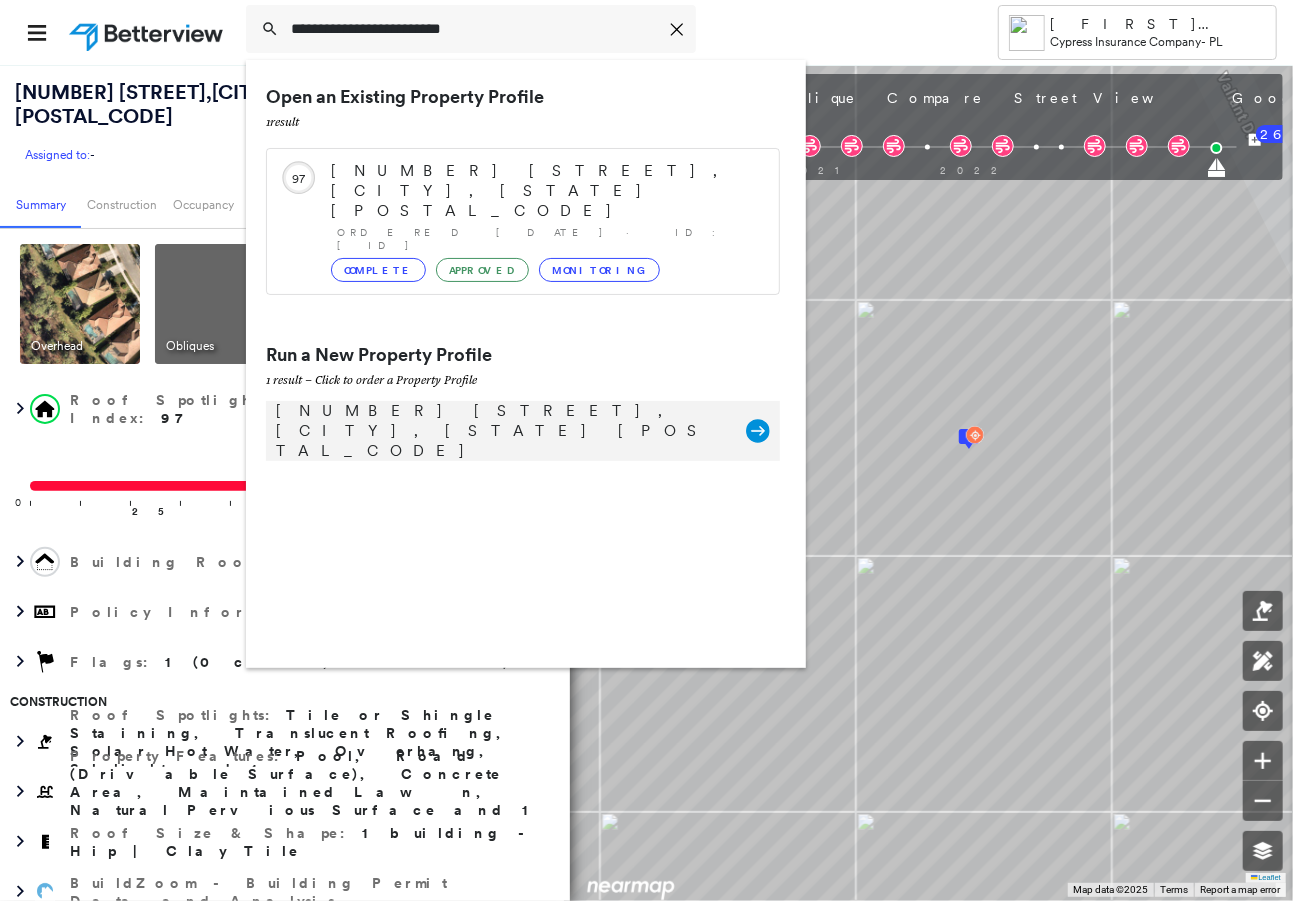 type on "**********" 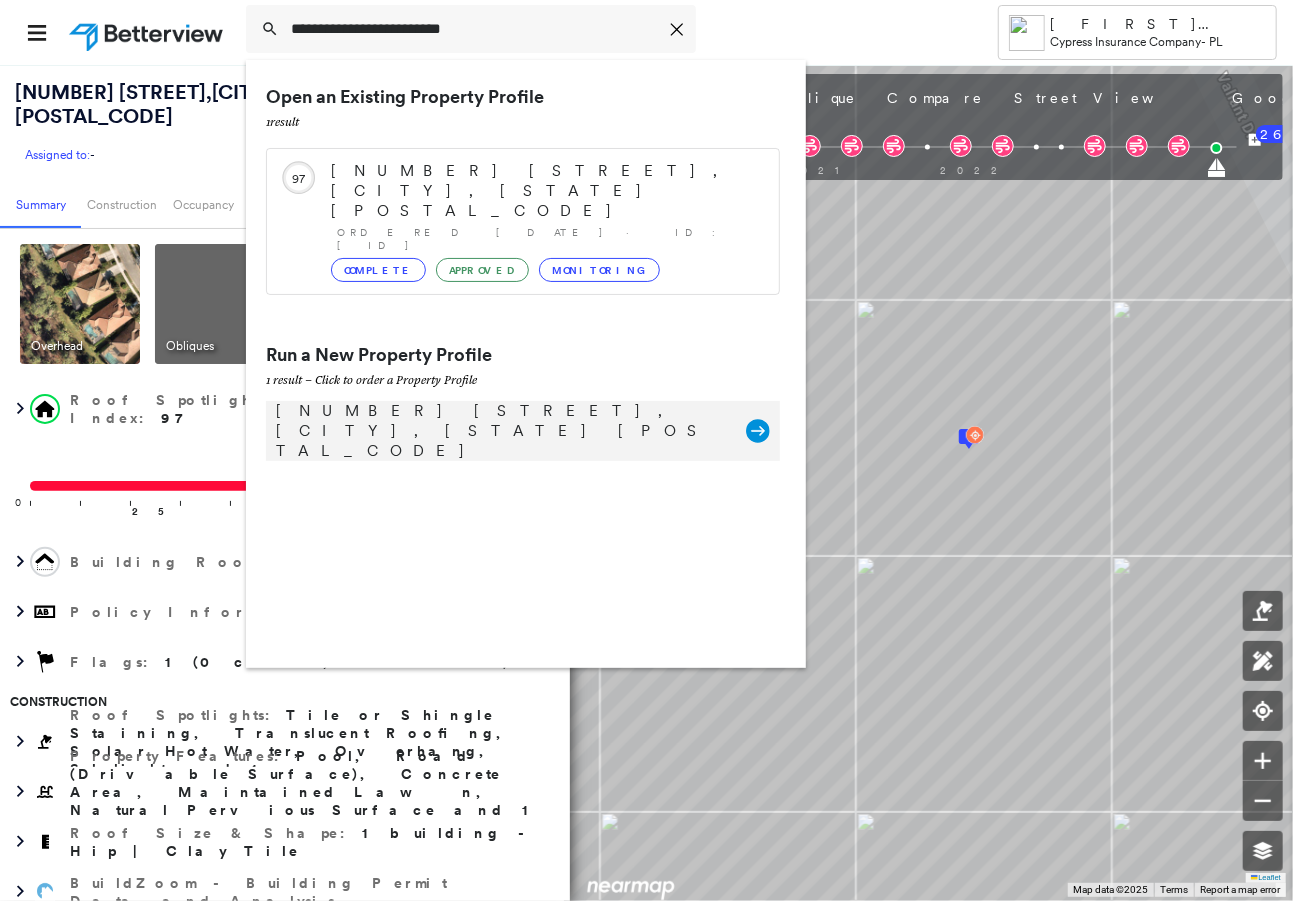 click on "Group Created with Sketch." 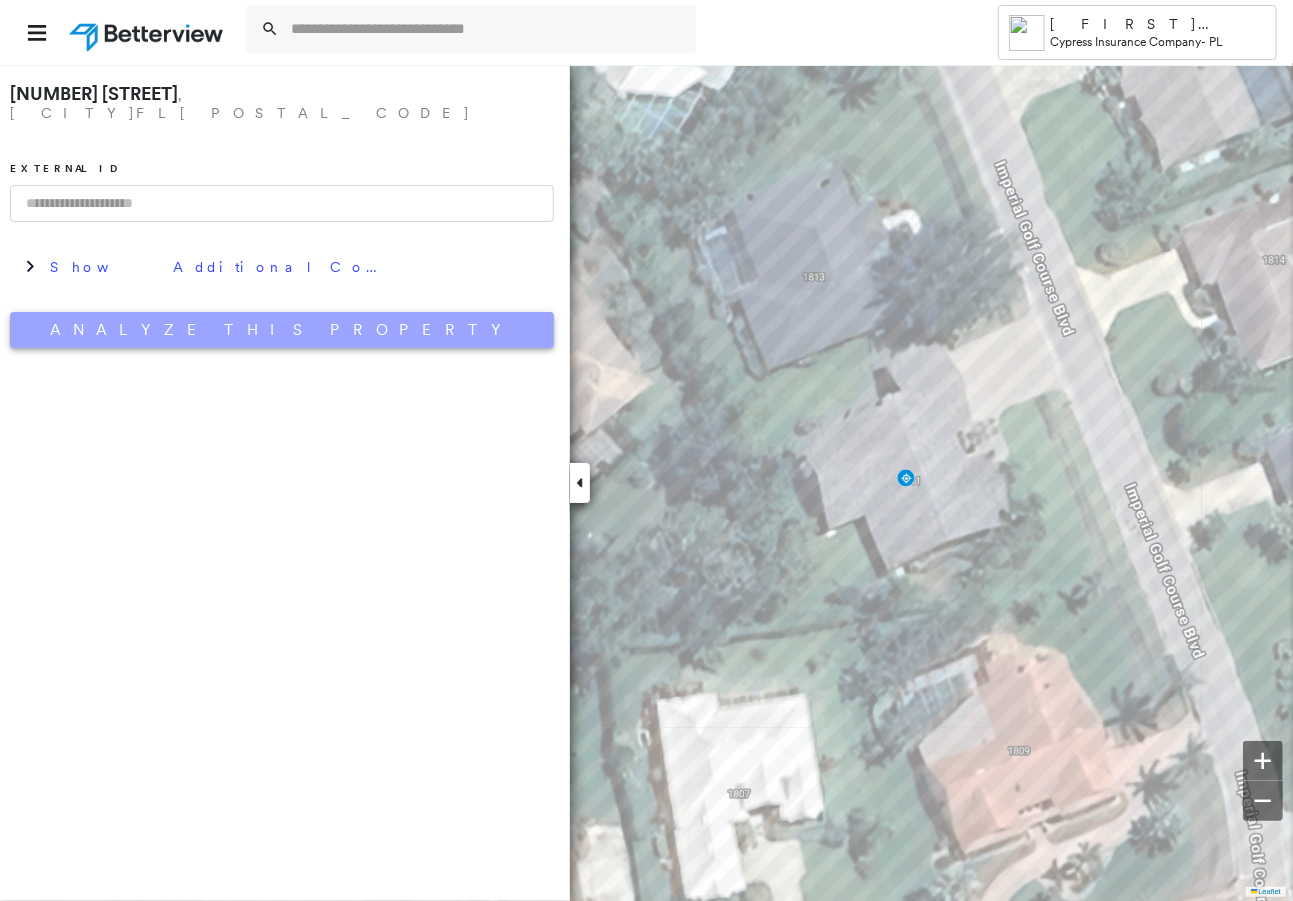 click on "Analyze This Property" at bounding box center (282, 330) 